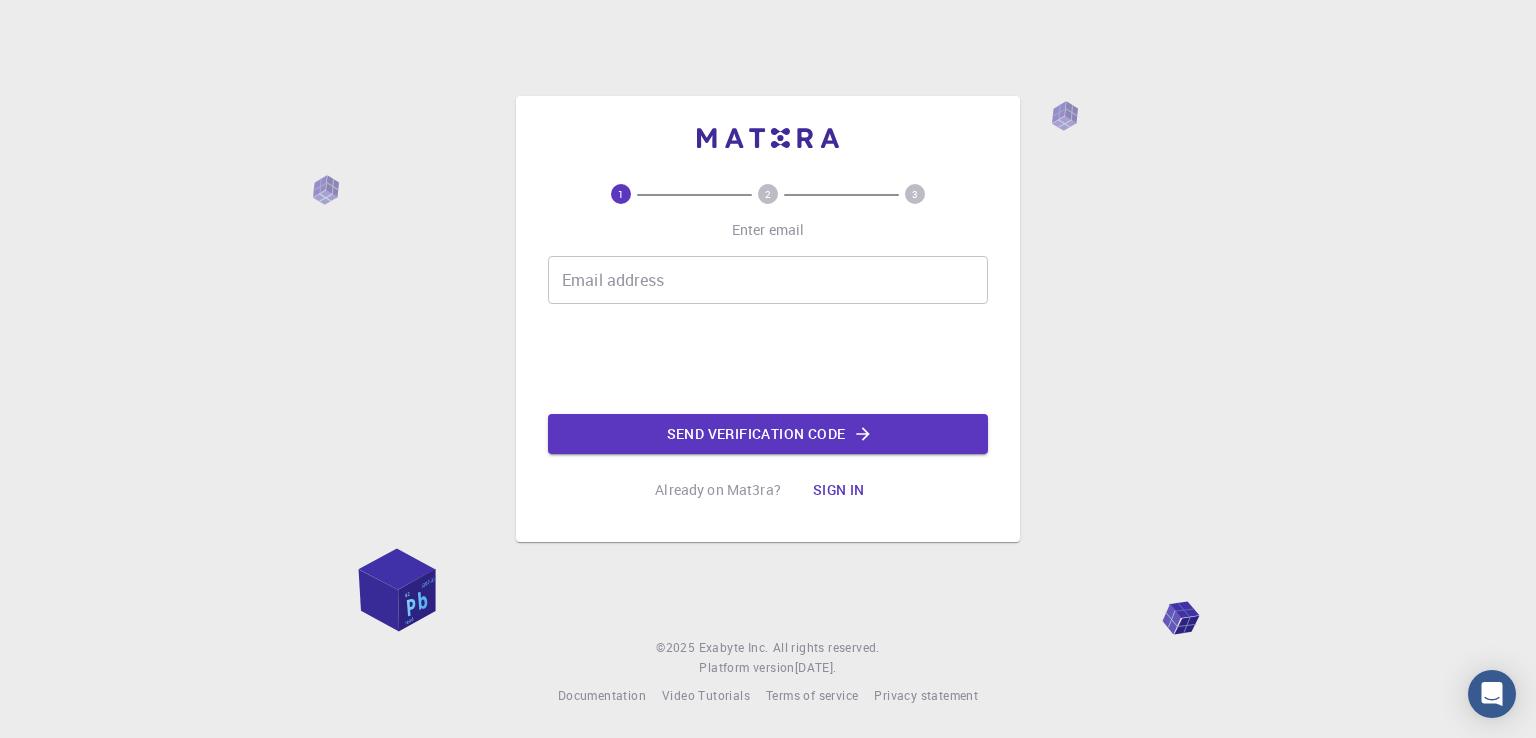 scroll, scrollTop: 0, scrollLeft: 0, axis: both 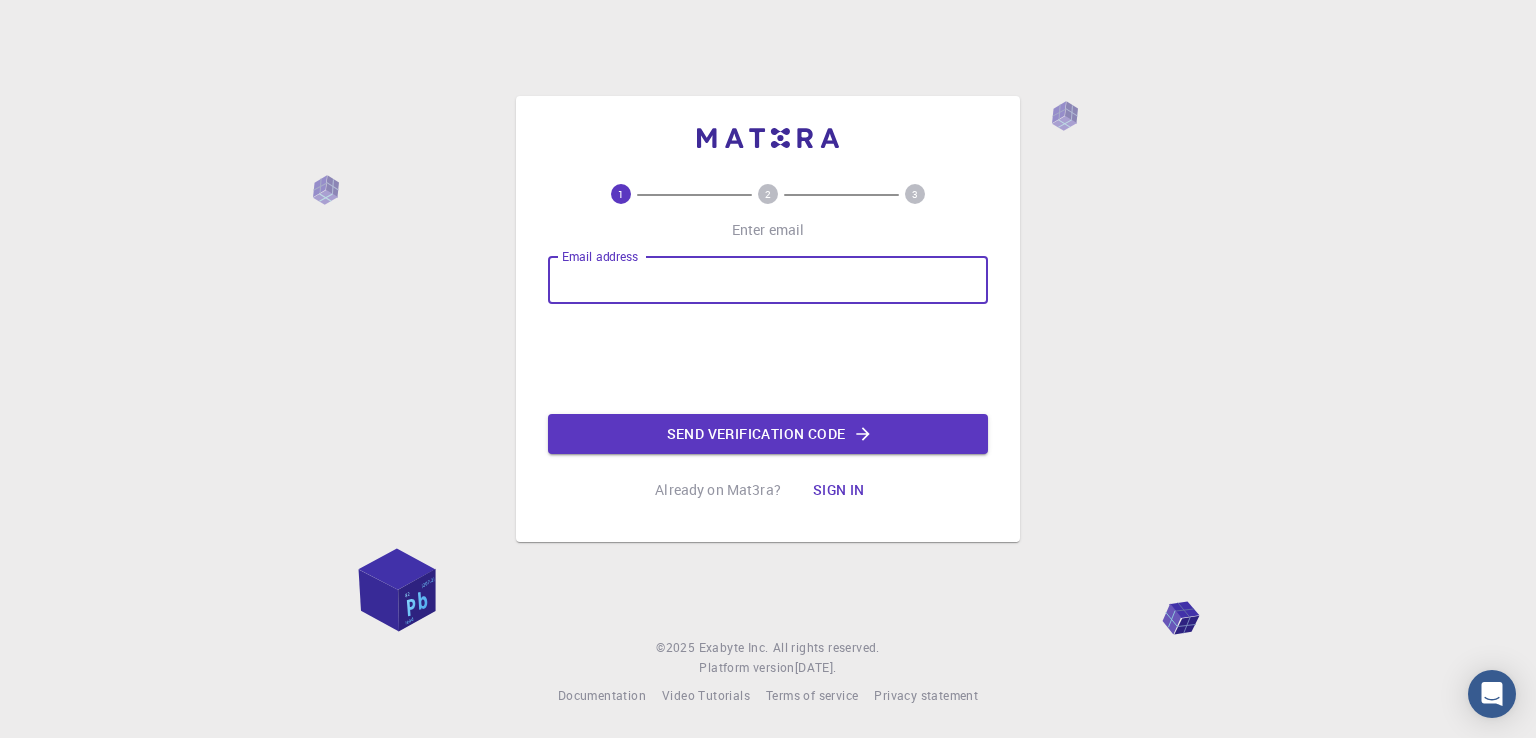 click on "Email address" at bounding box center (768, 280) 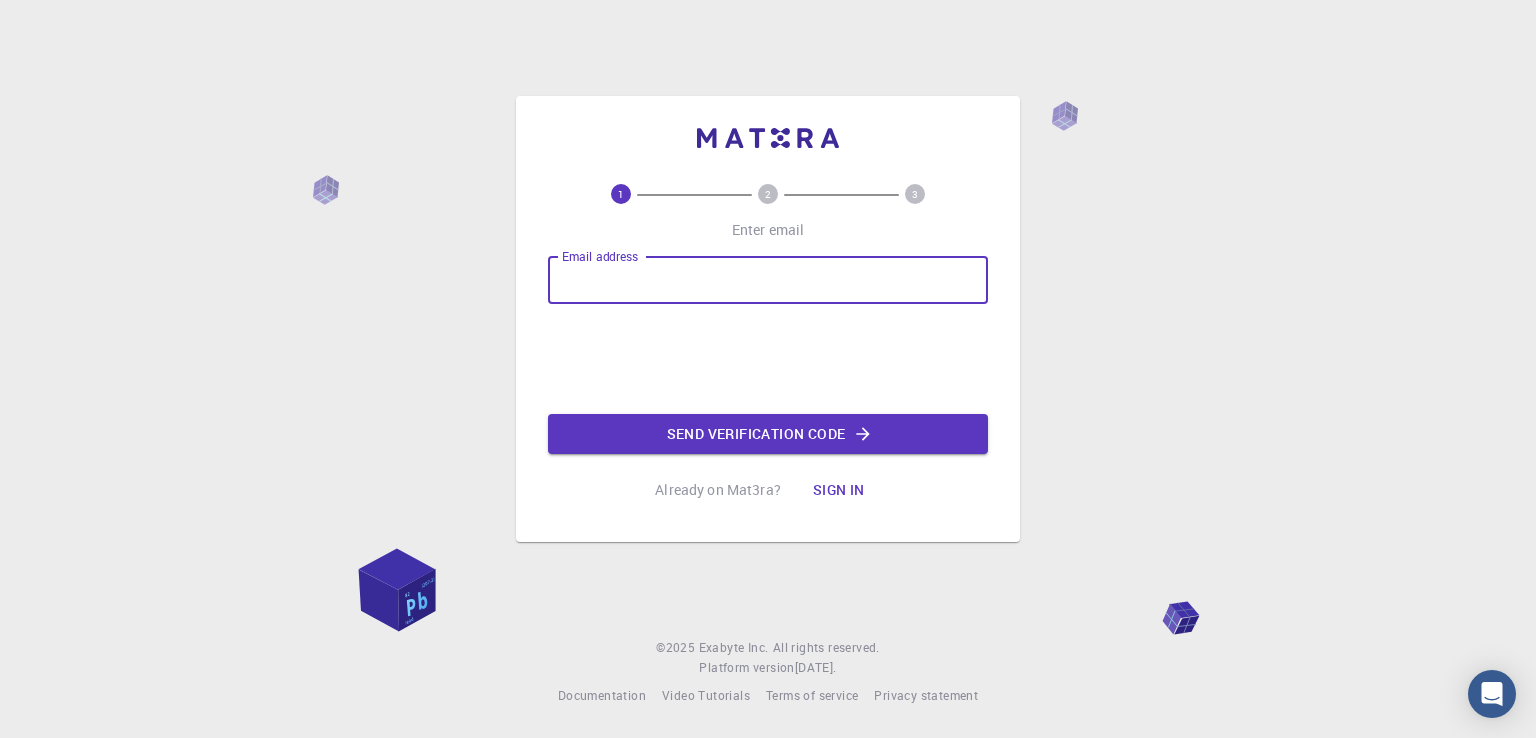 type on "[EMAIL_ADDRESS][DOMAIN_NAME]" 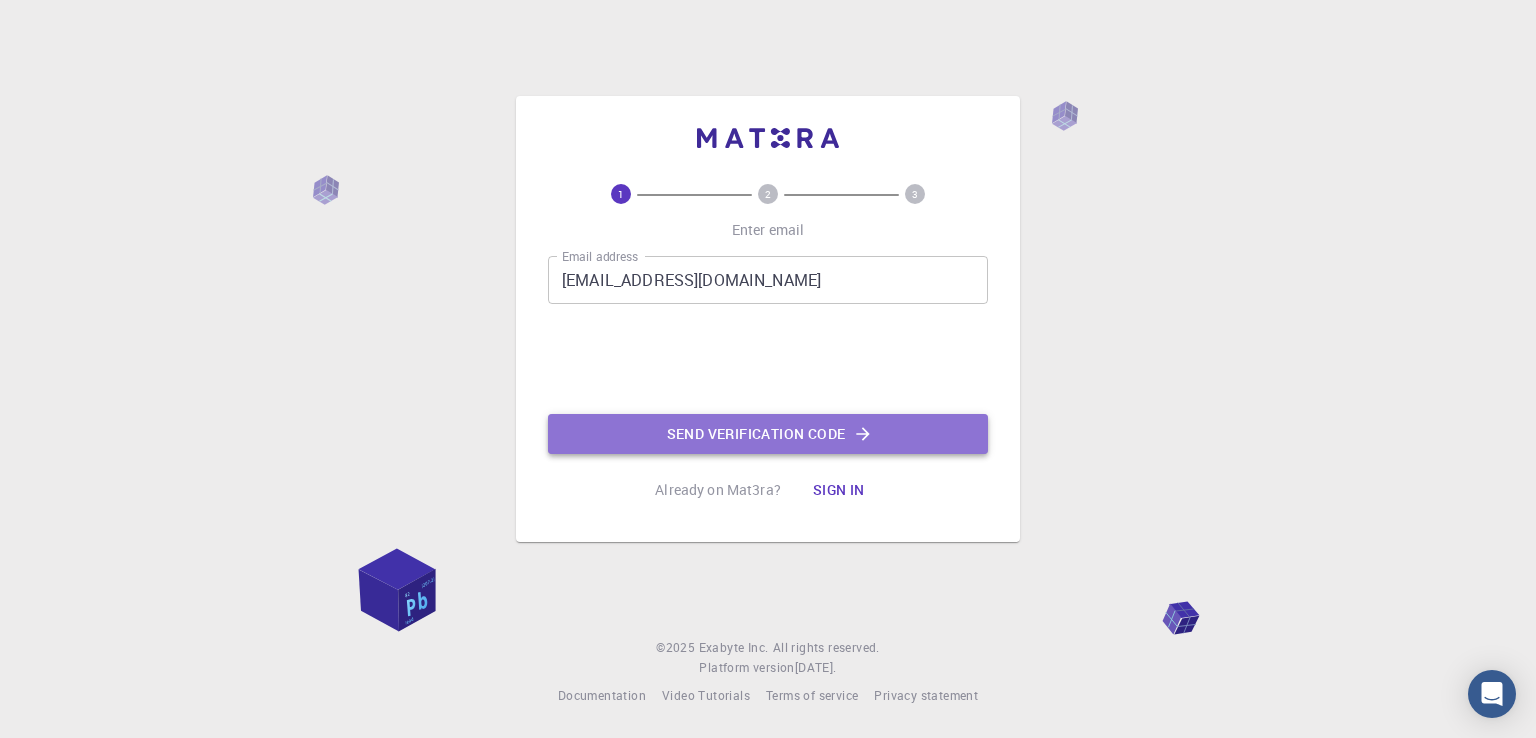click on "Send verification code" 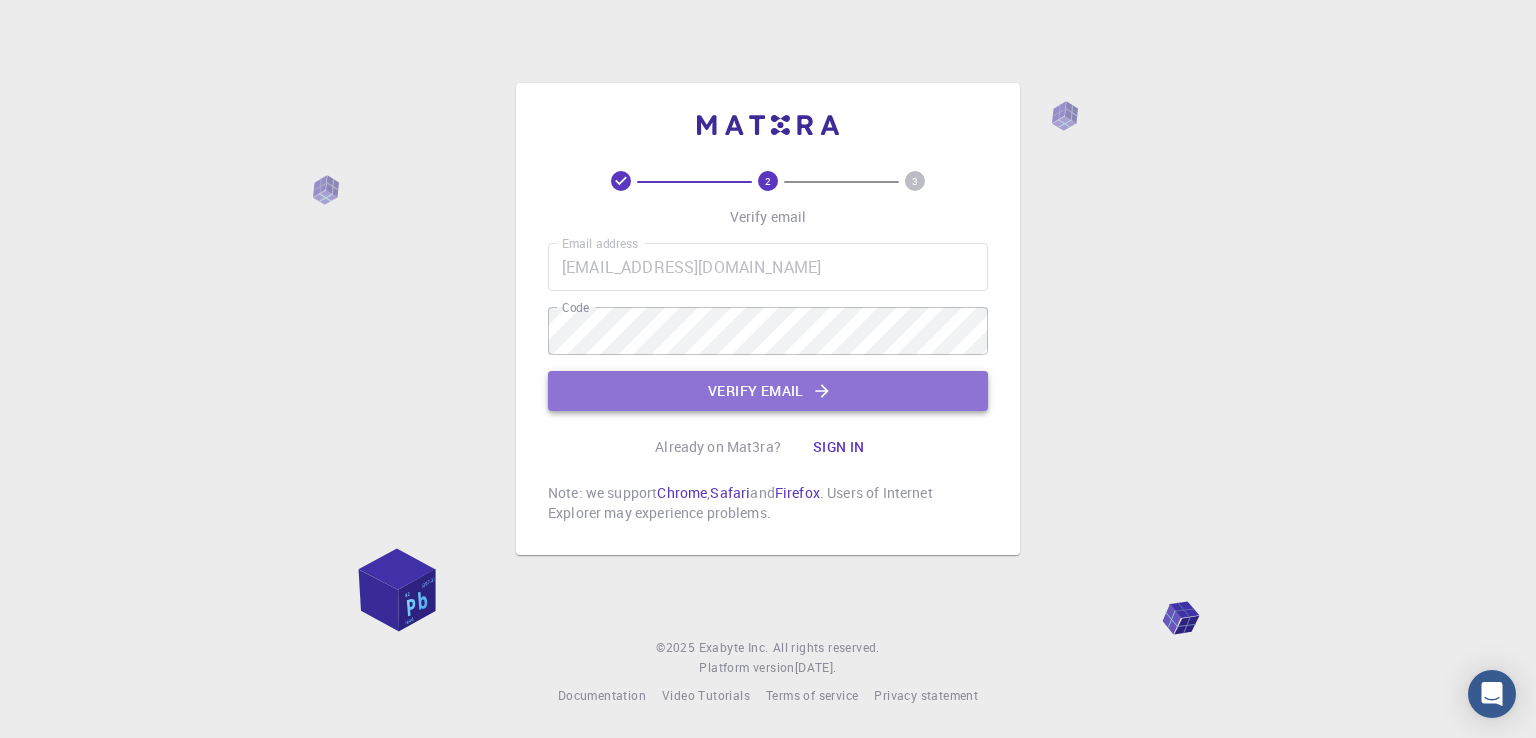 click on "Verify email" 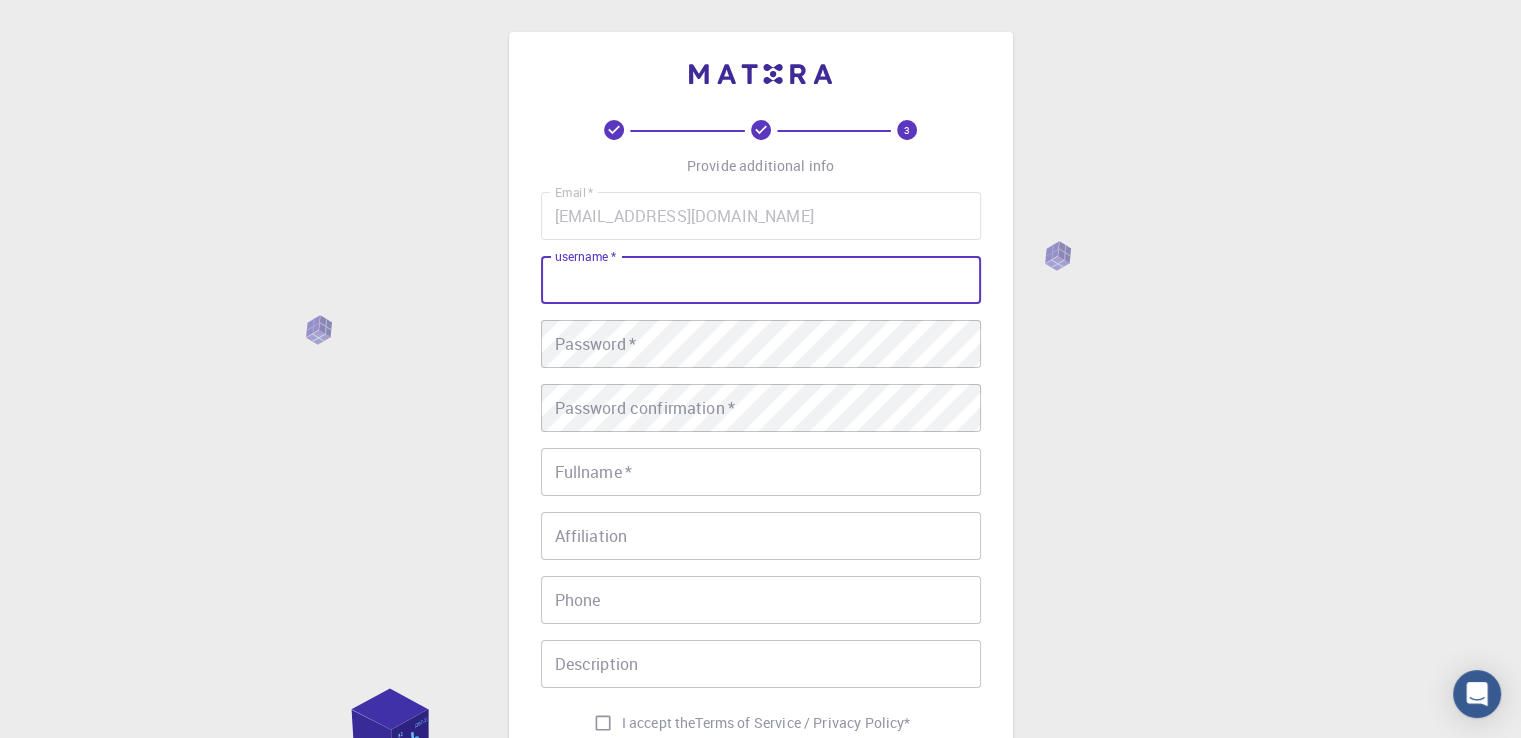 click on "username   *" at bounding box center [761, 280] 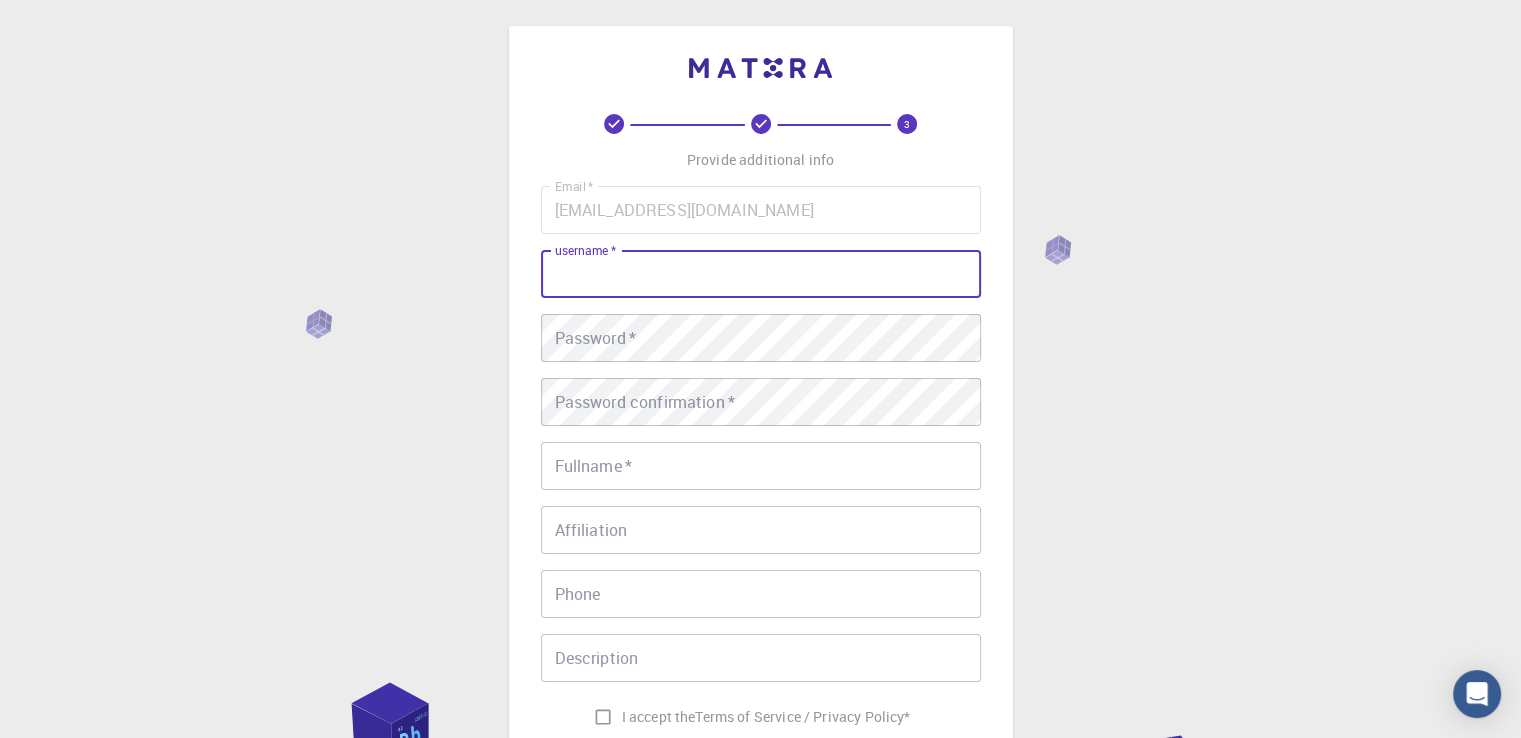 scroll, scrollTop: 0, scrollLeft: 0, axis: both 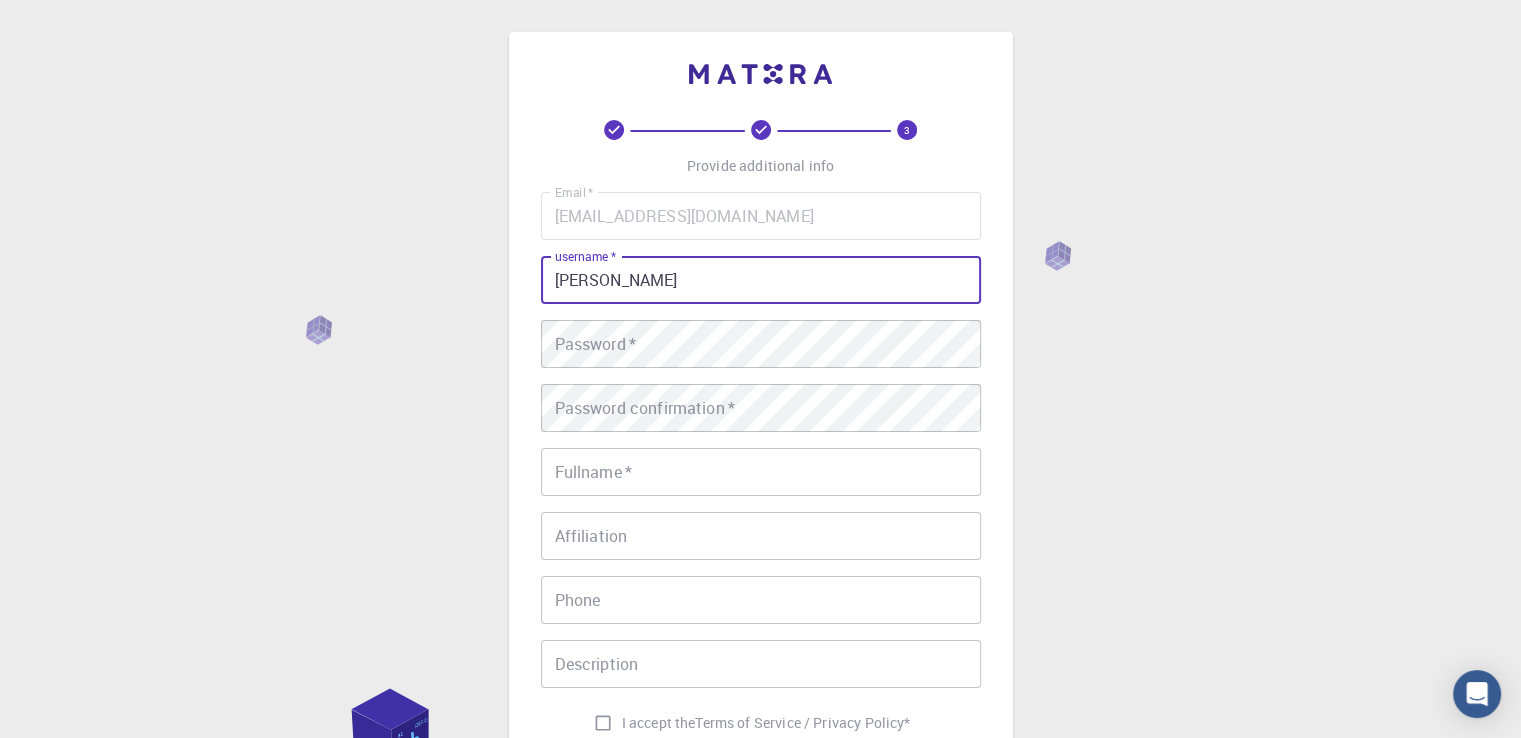 type on "[PERSON_NAME]" 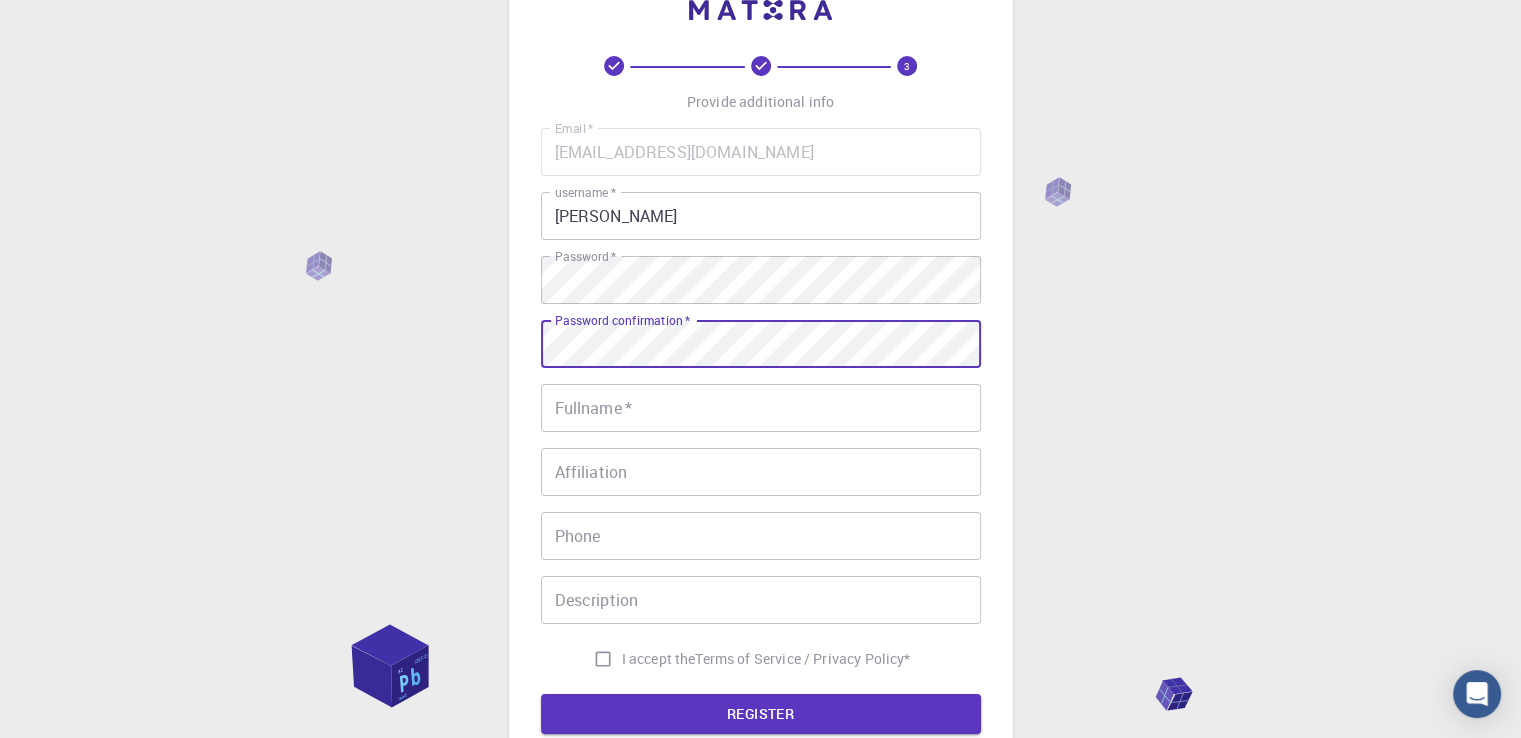 scroll, scrollTop: 100, scrollLeft: 0, axis: vertical 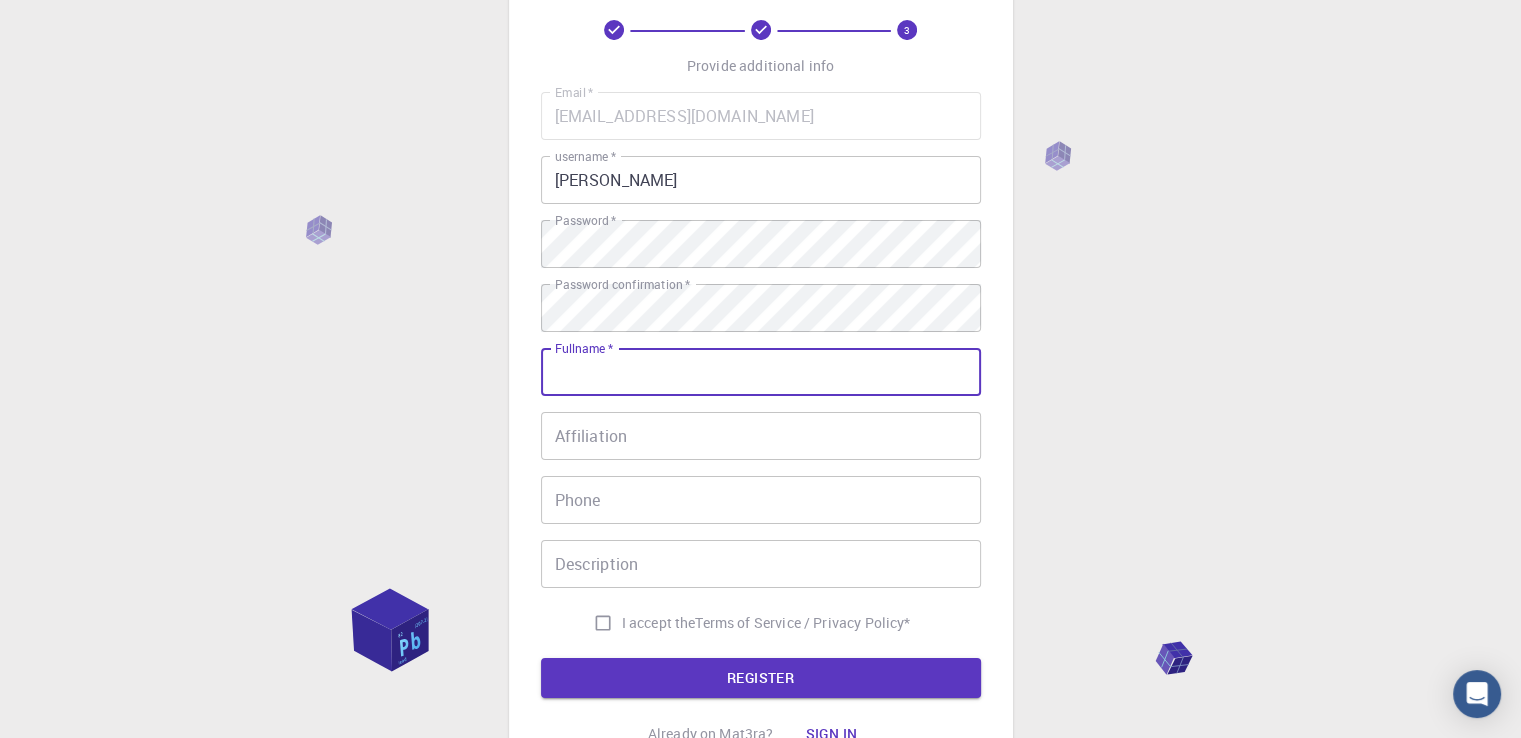 click on "Fullname   *" at bounding box center (761, 372) 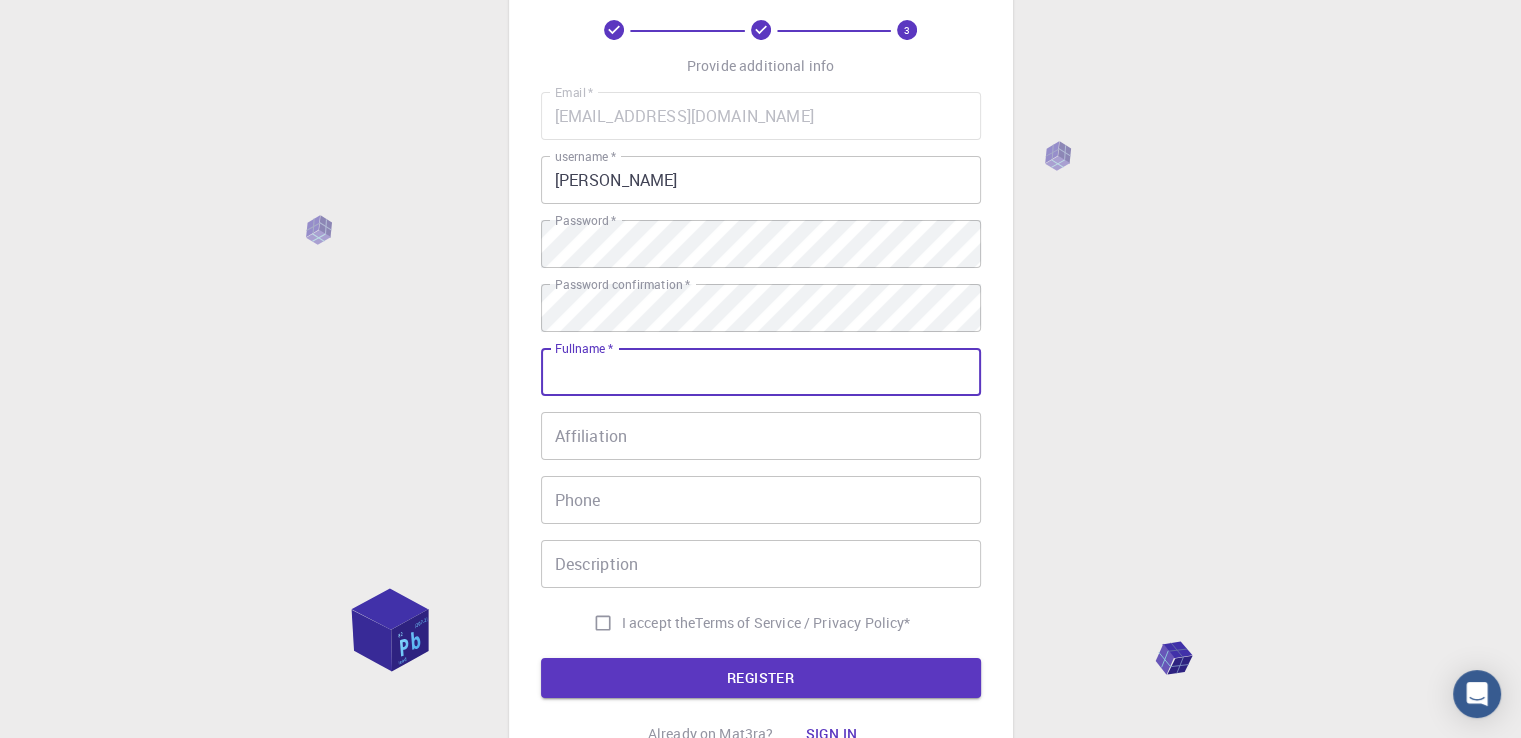 type on "[PERSON_NAME]" 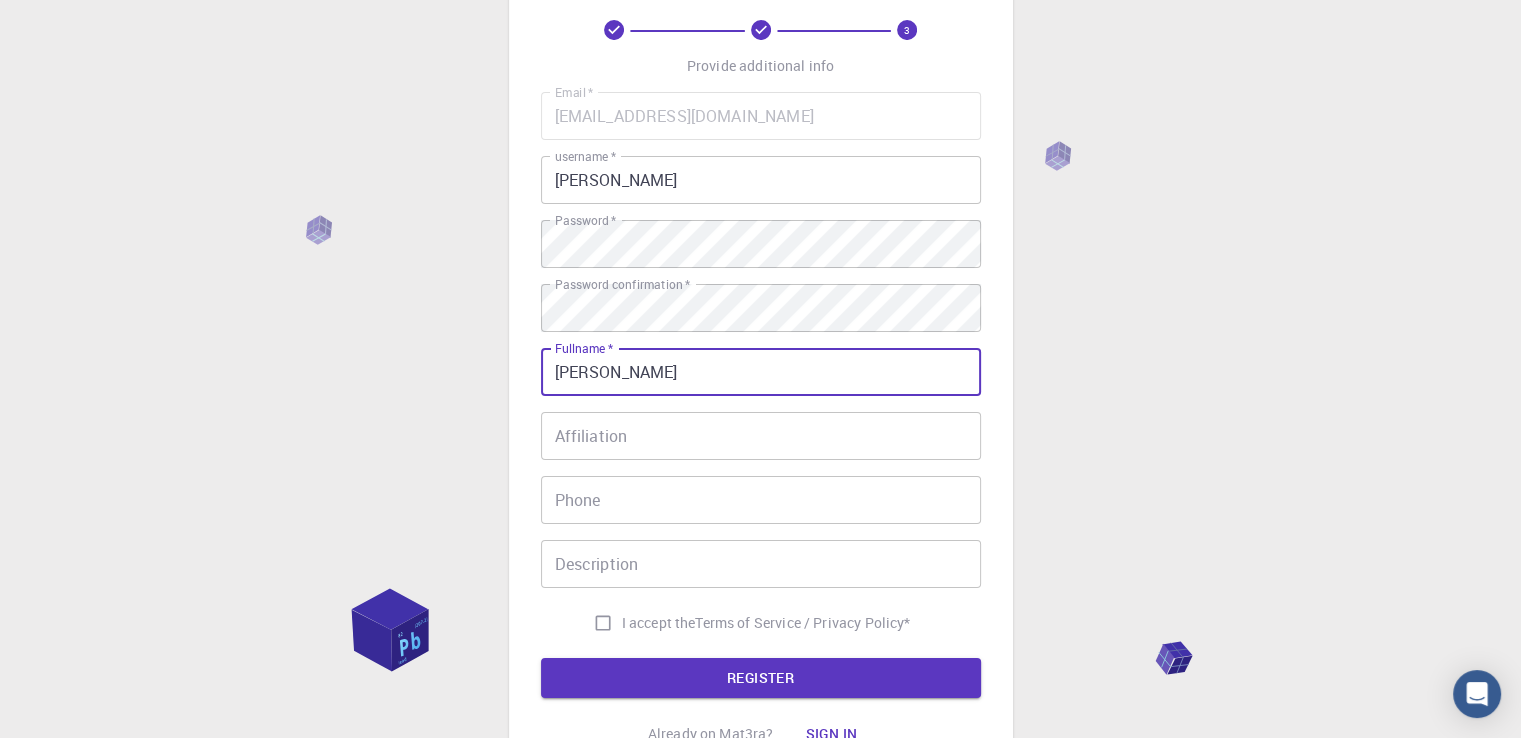 type on "8299198829" 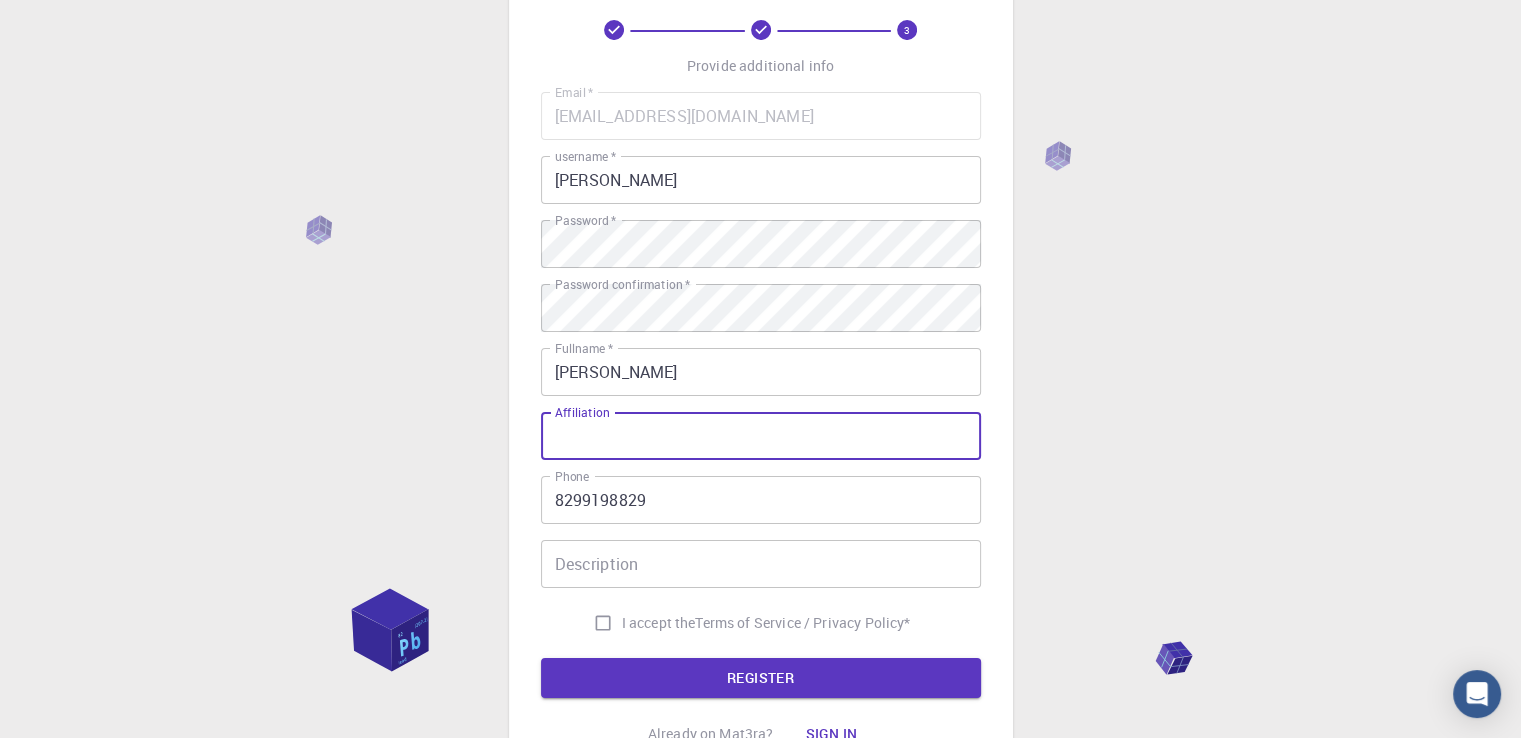 click on "Affiliation" at bounding box center [761, 436] 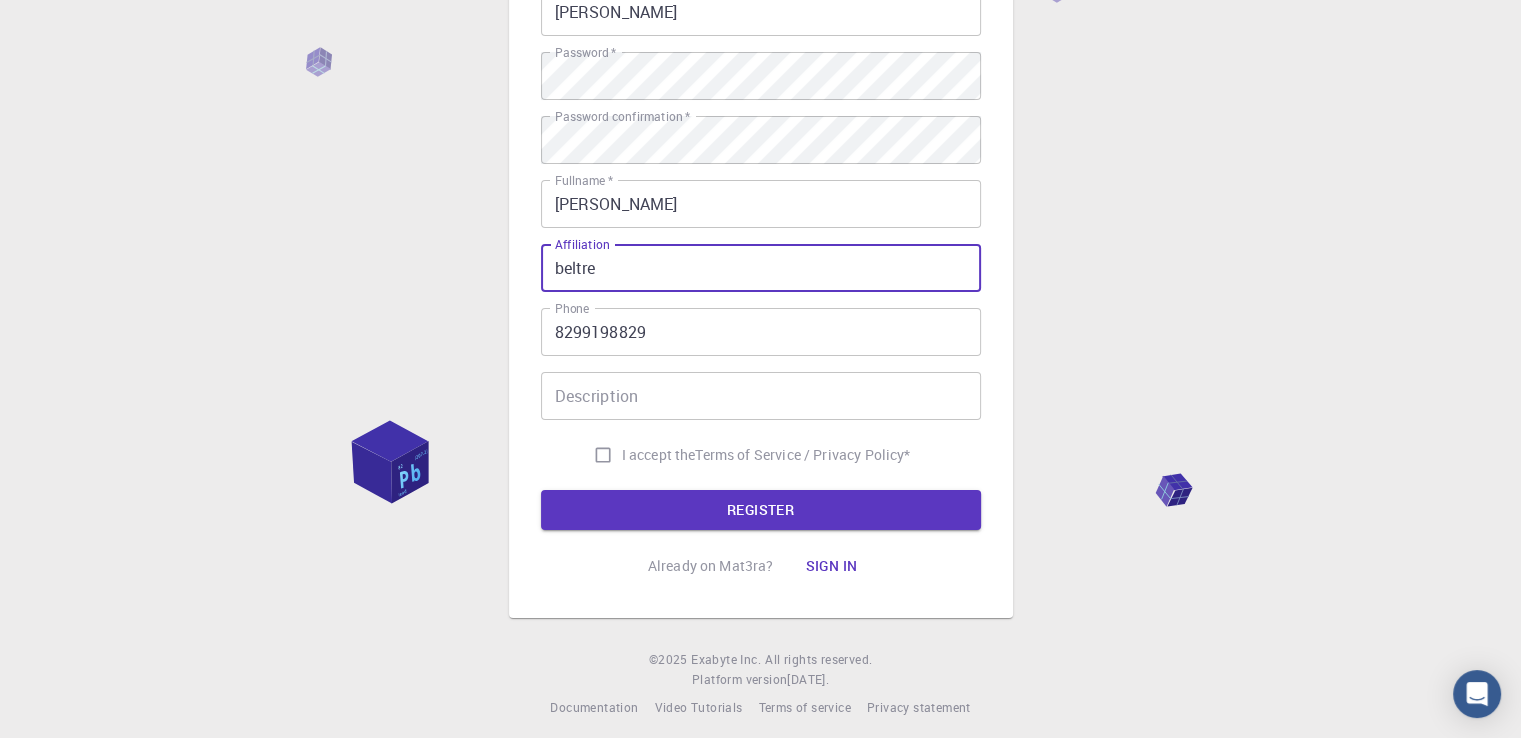 scroll, scrollTop: 280, scrollLeft: 0, axis: vertical 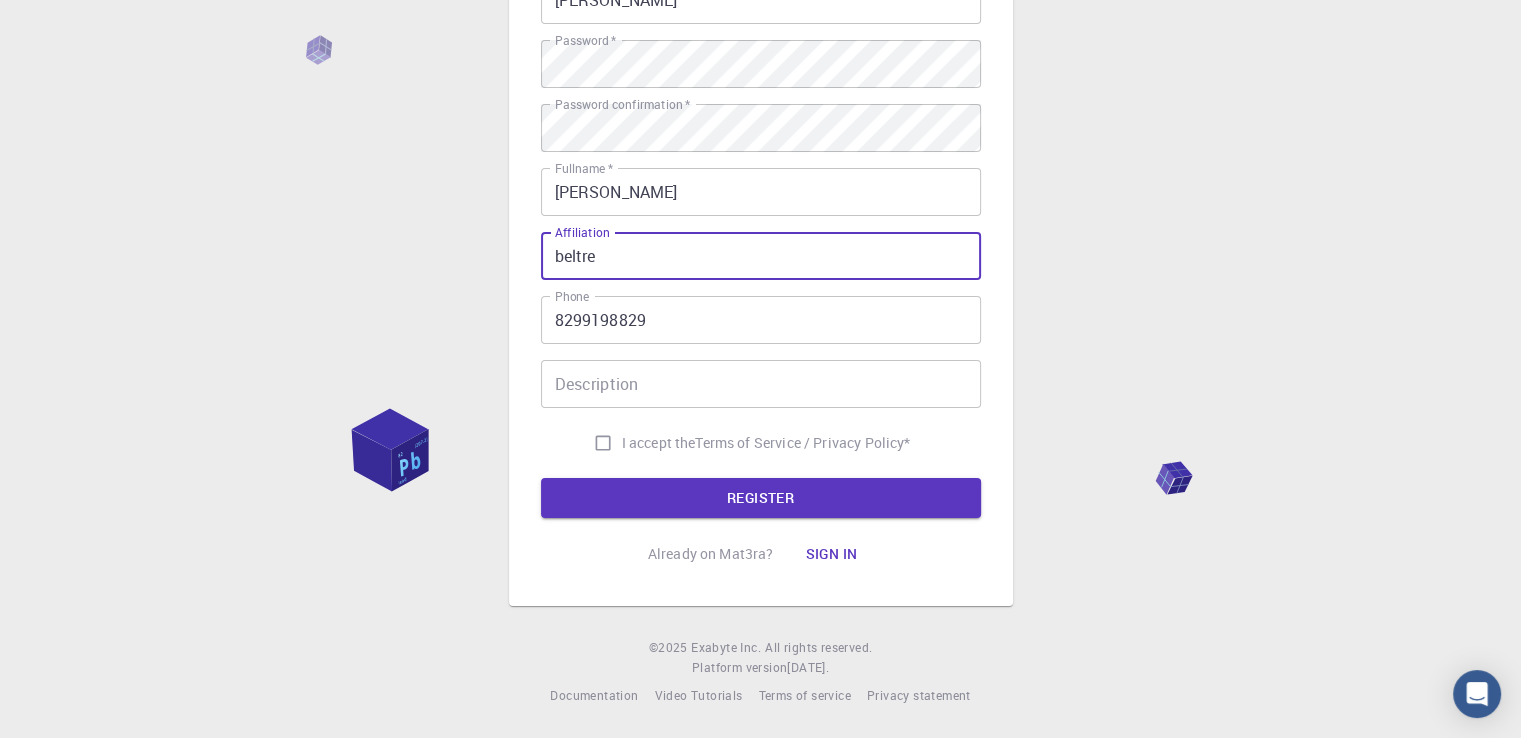 type on "beltre" 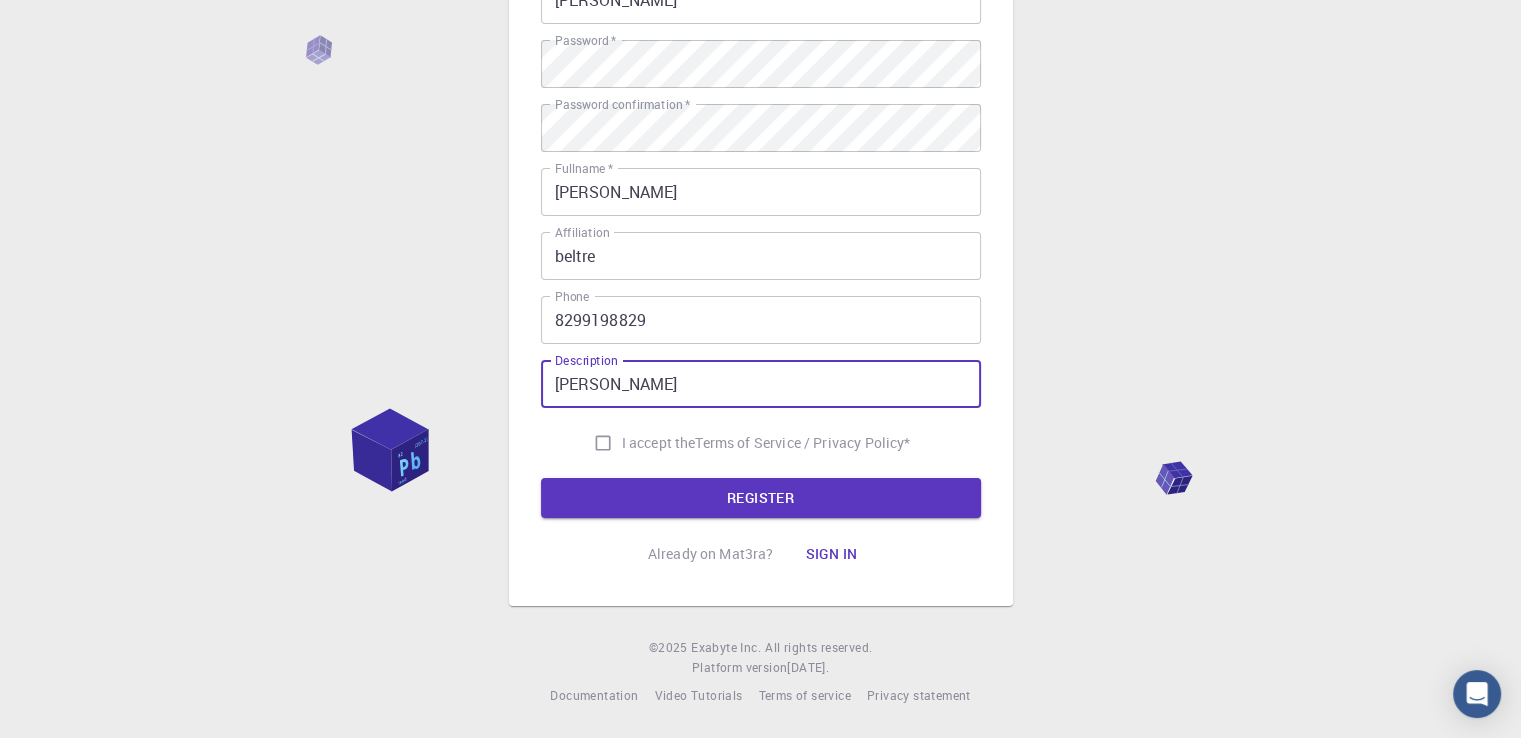 type on "[PERSON_NAME]" 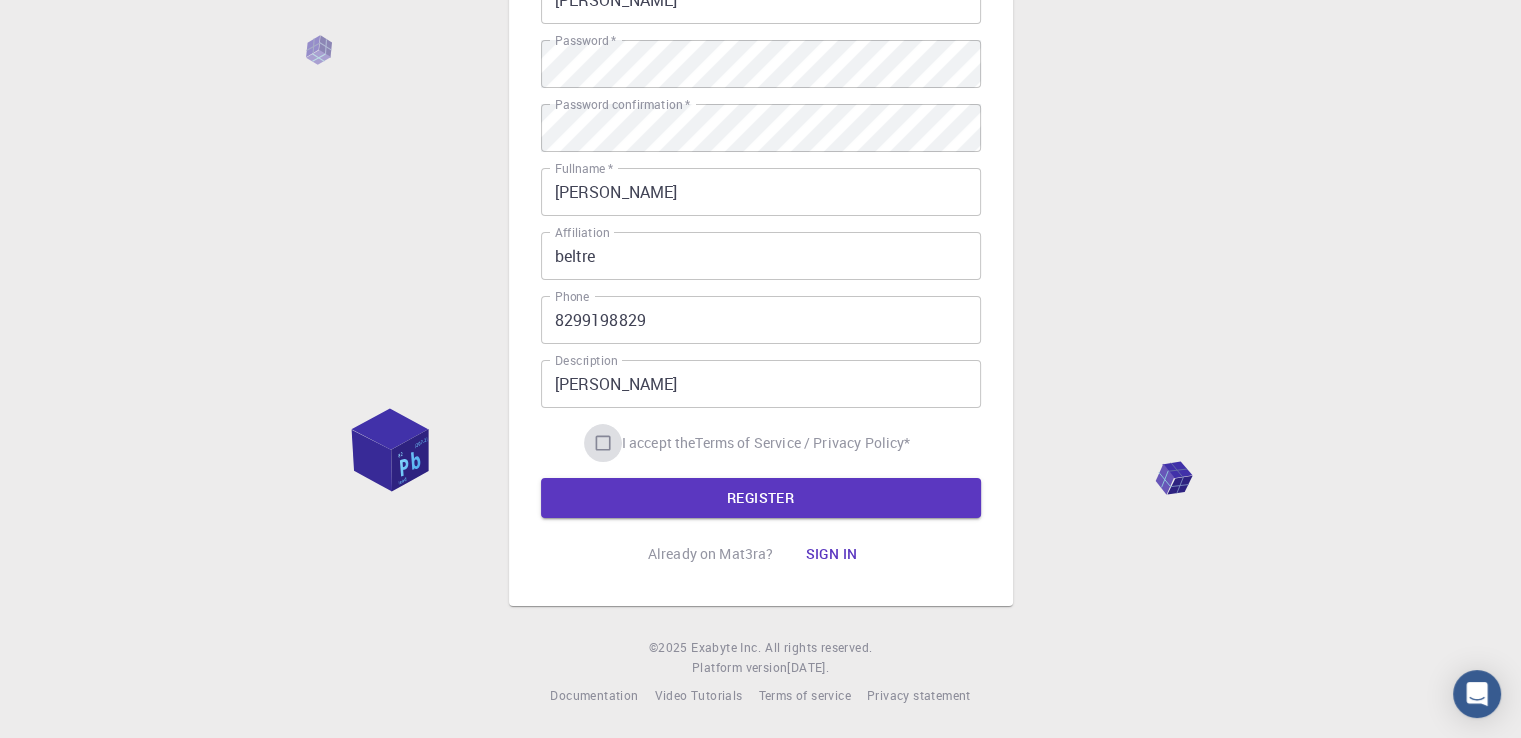 click on "I accept the  Terms of Service / Privacy Policy  *" at bounding box center [603, 443] 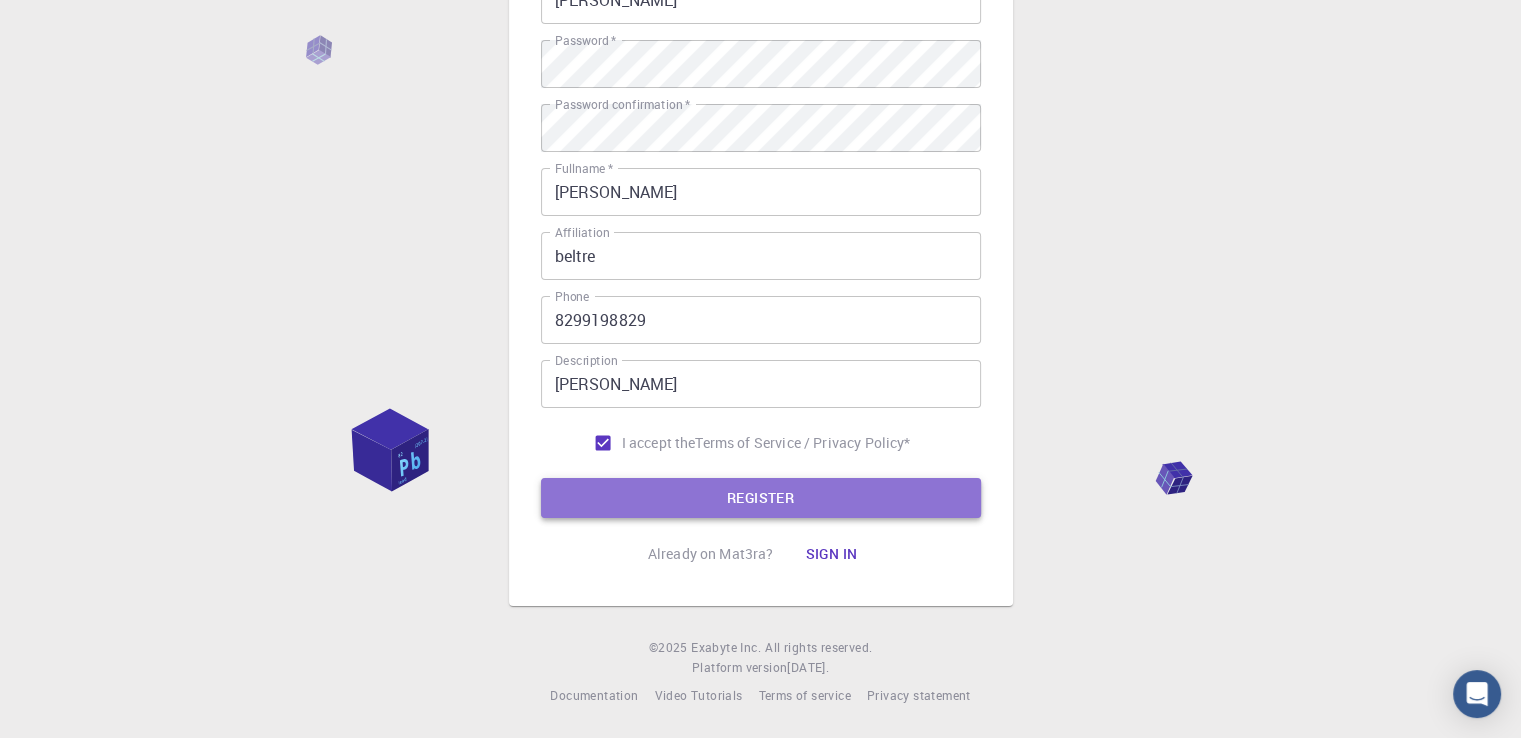 click on "REGISTER" at bounding box center (761, 498) 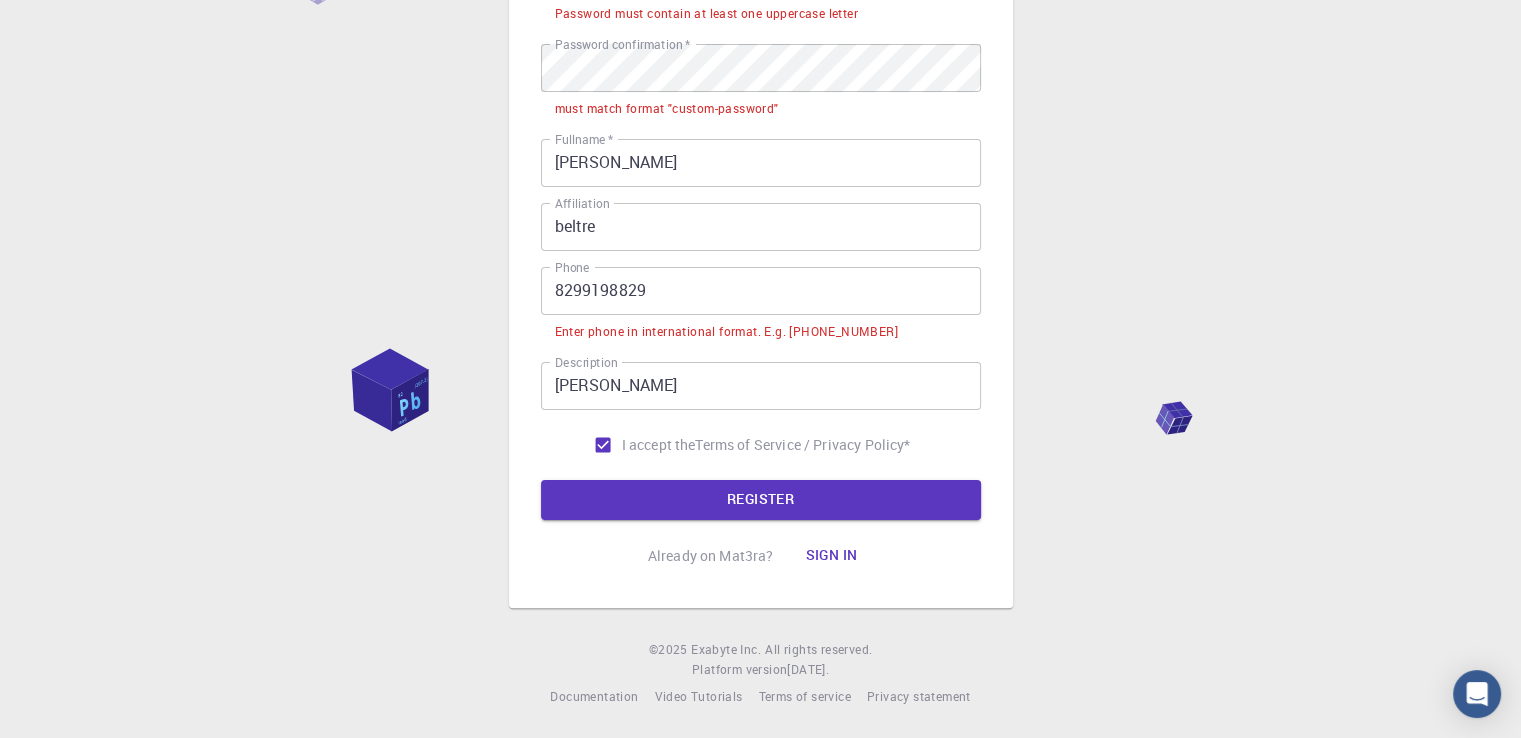 scroll, scrollTop: 404, scrollLeft: 0, axis: vertical 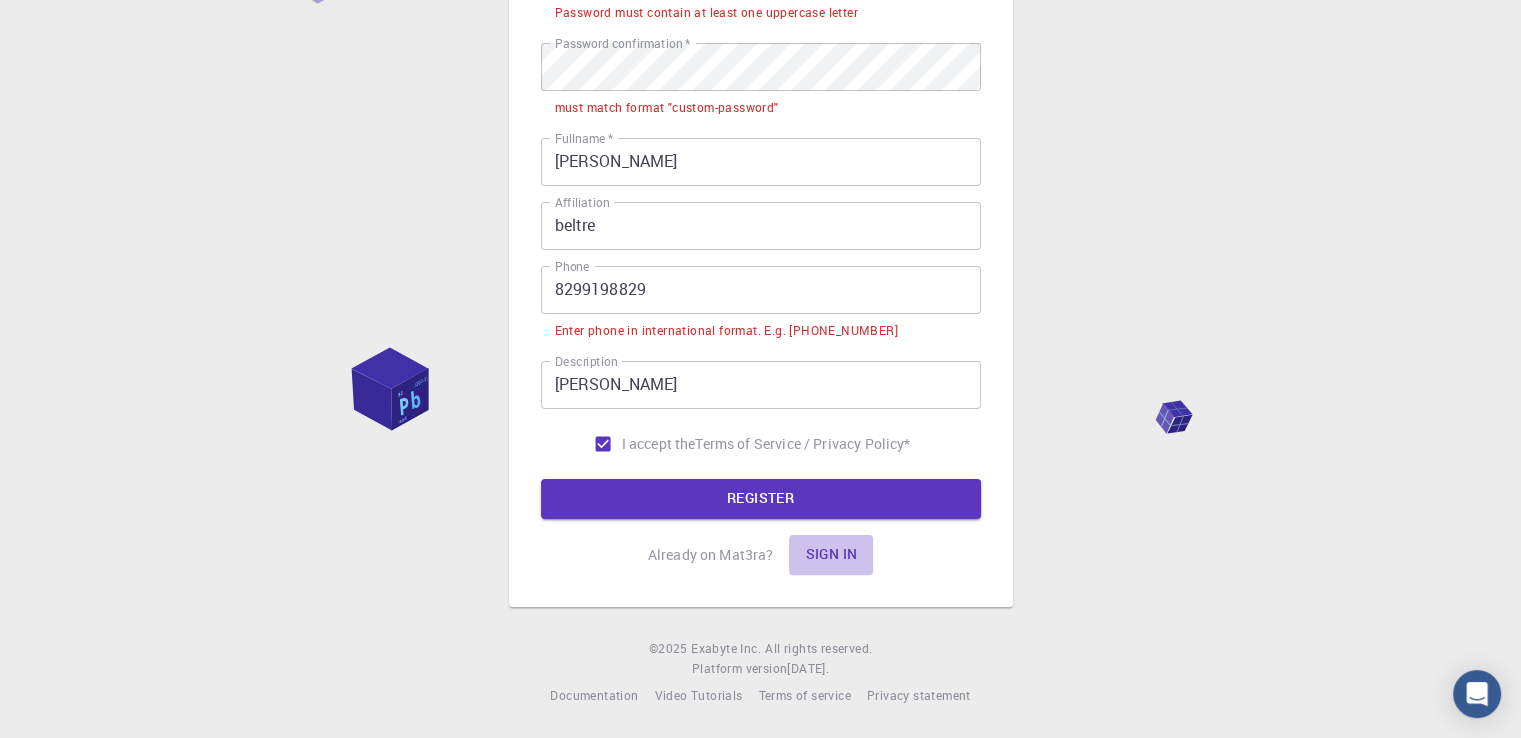 click on "Sign in" at bounding box center (831, 555) 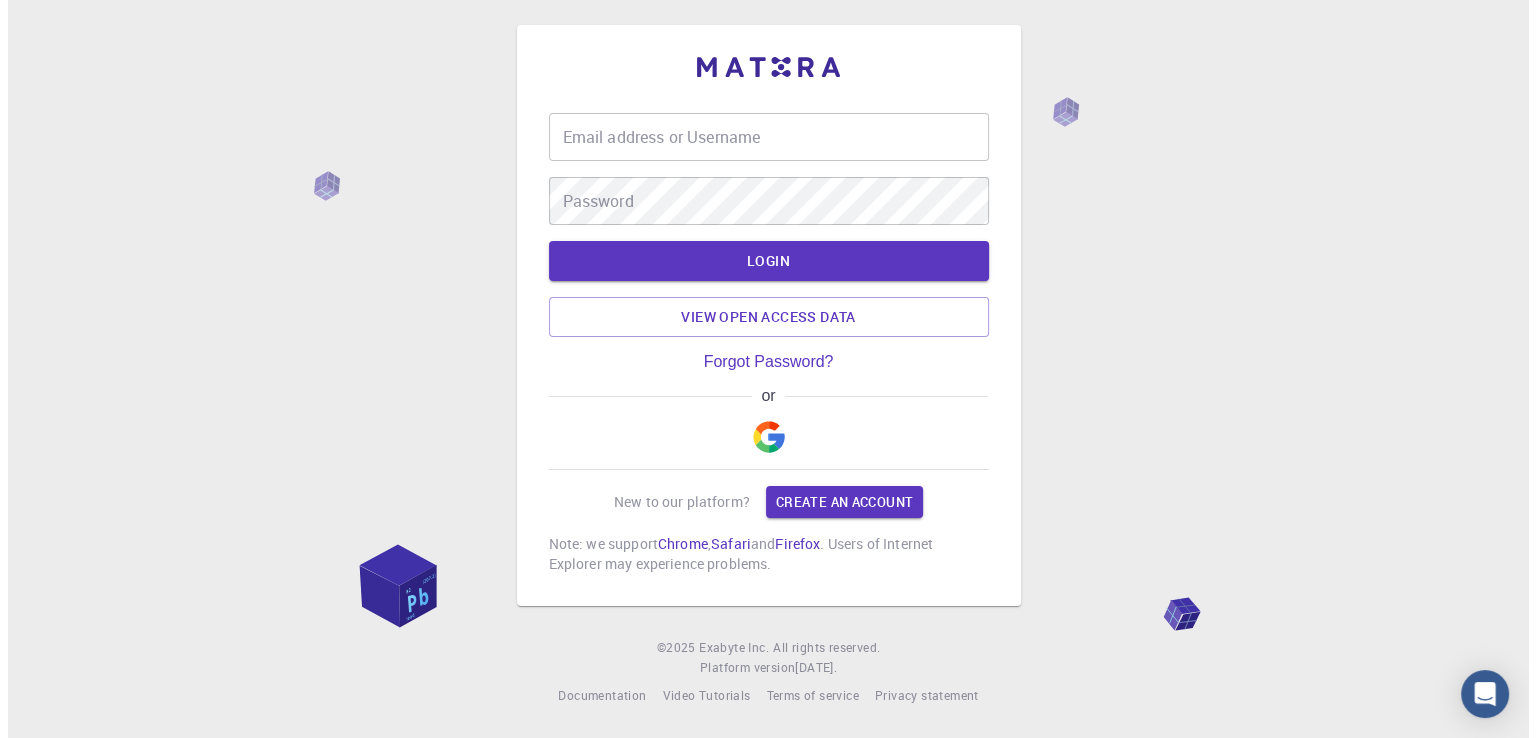 scroll, scrollTop: 0, scrollLeft: 0, axis: both 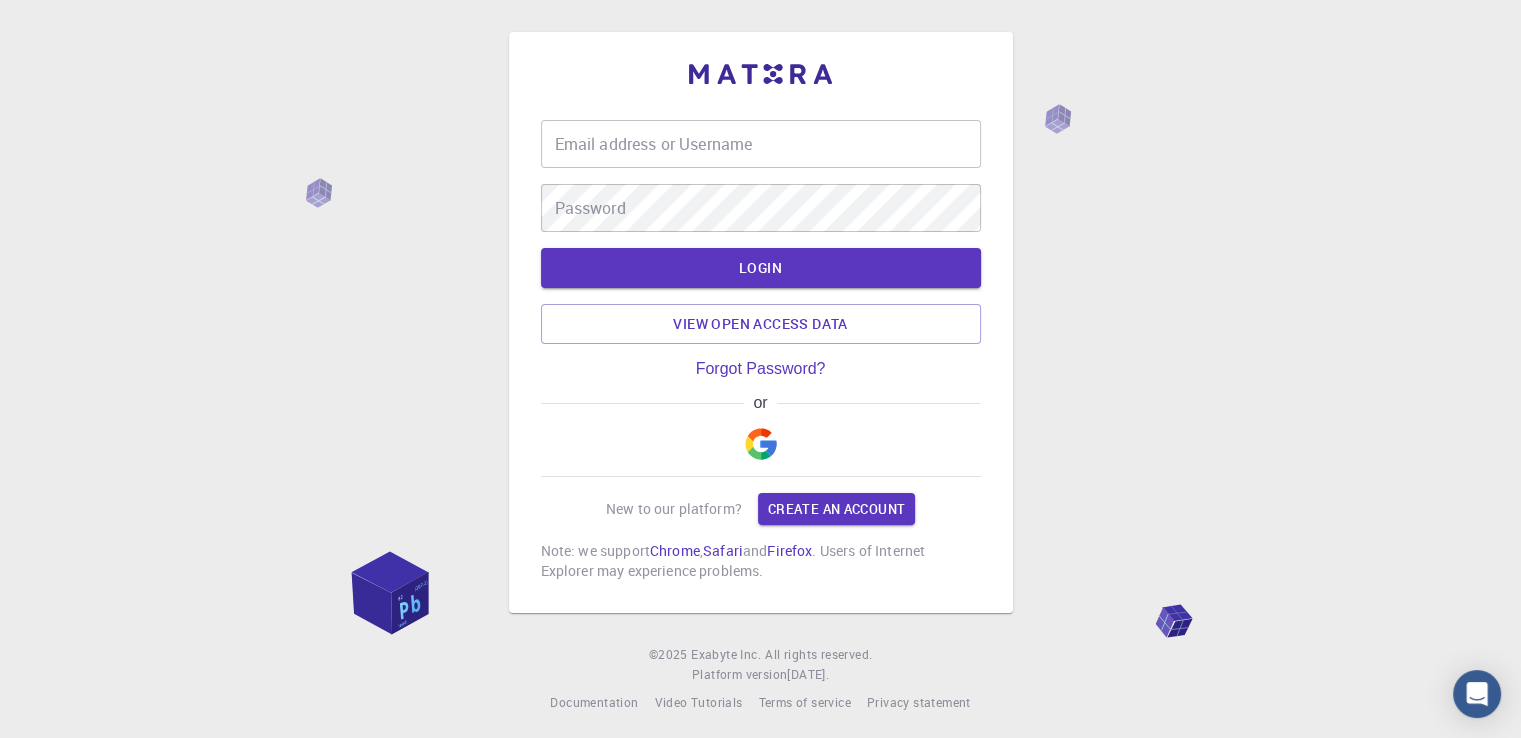 type on "[EMAIL_ADDRESS][DOMAIN_NAME]" 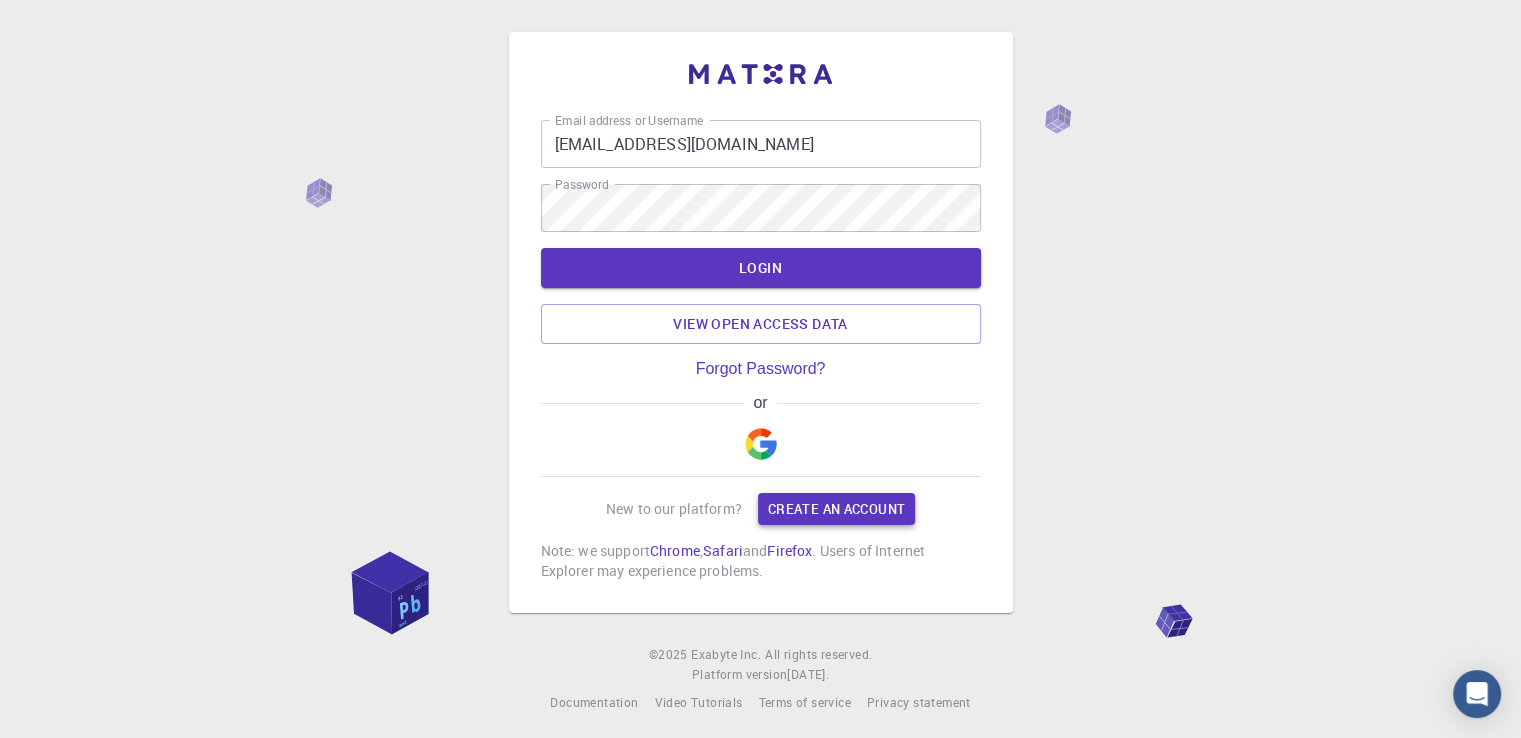 click on "Create an account" at bounding box center [836, 509] 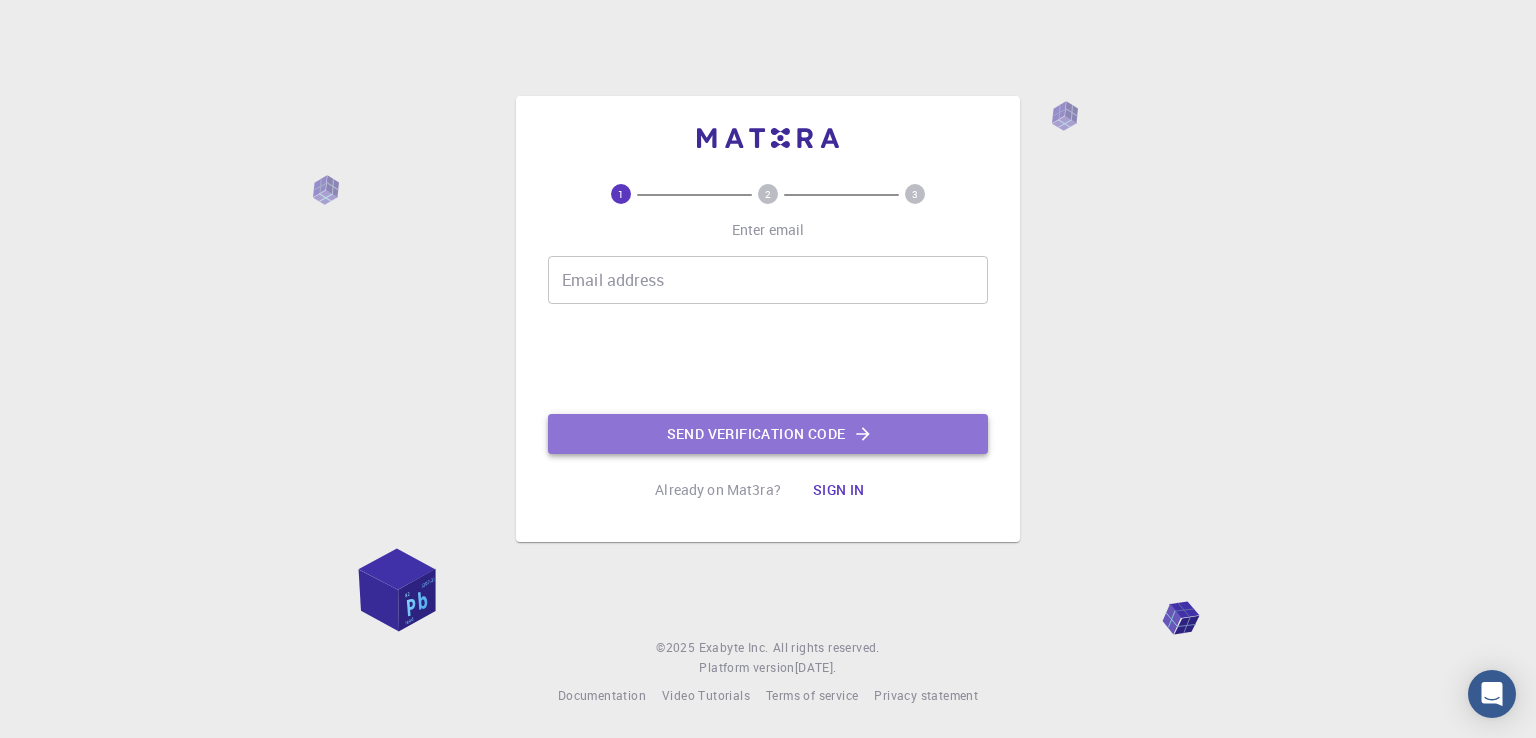 click on "Send verification code" 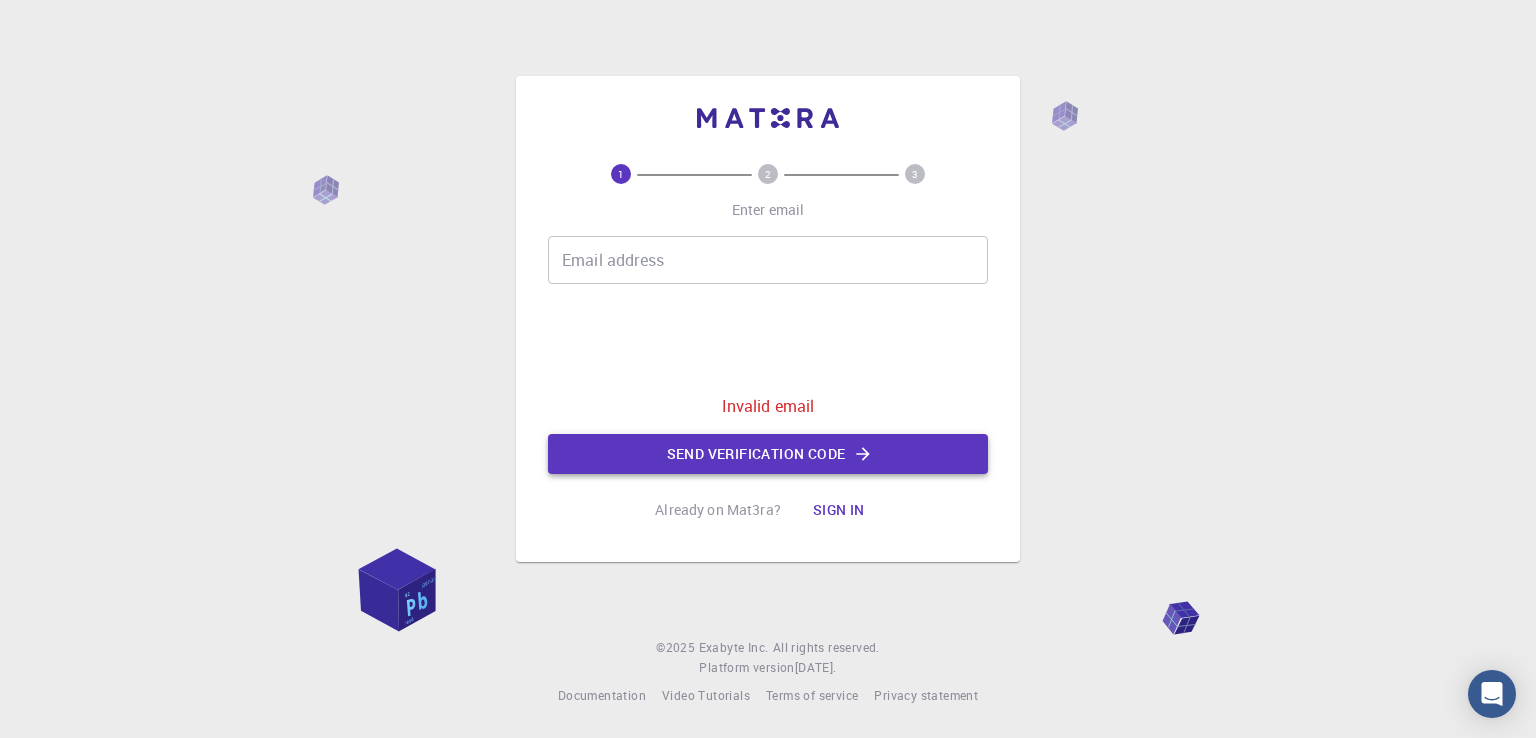 click on "Send verification code" at bounding box center (768, 454) 